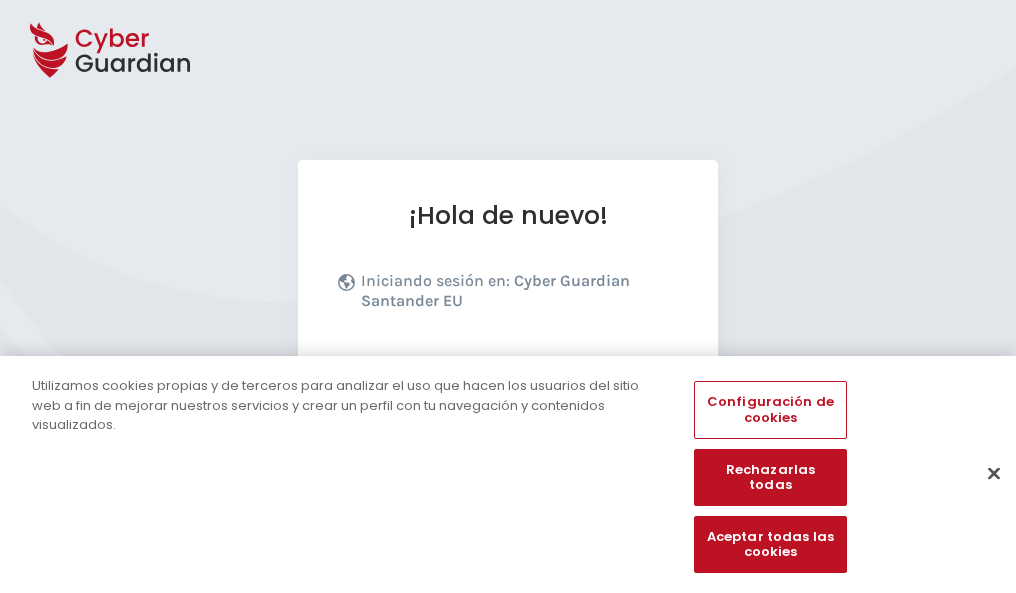 scroll, scrollTop: 245, scrollLeft: 0, axis: vertical 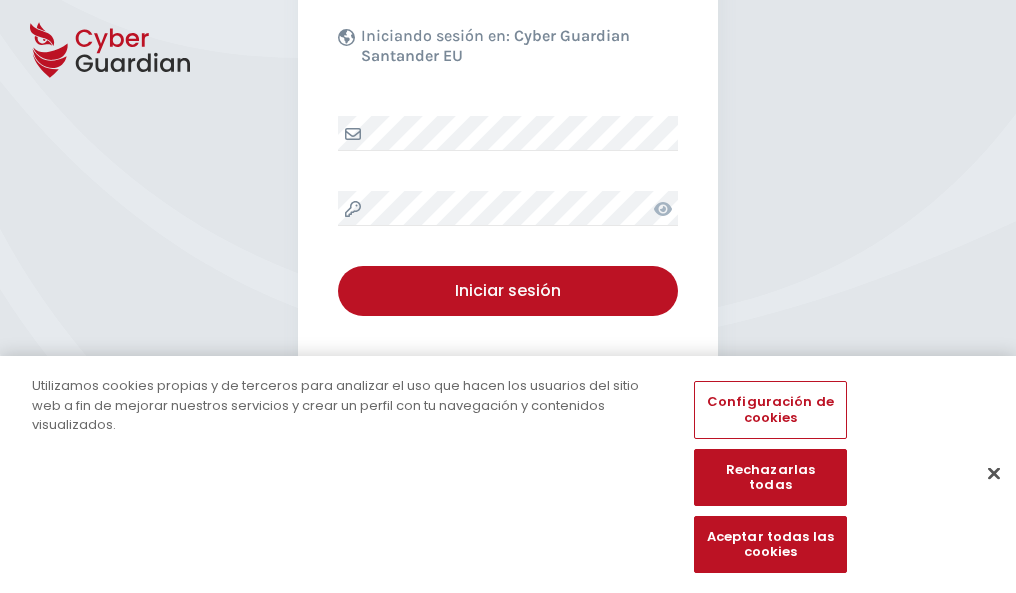 click at bounding box center (994, 473) 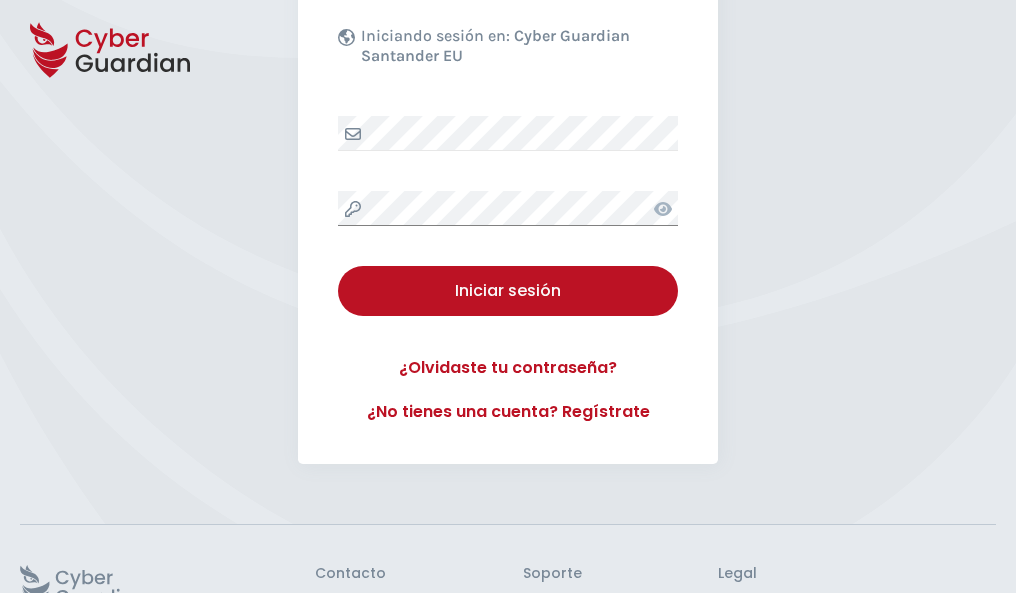 scroll, scrollTop: 389, scrollLeft: 0, axis: vertical 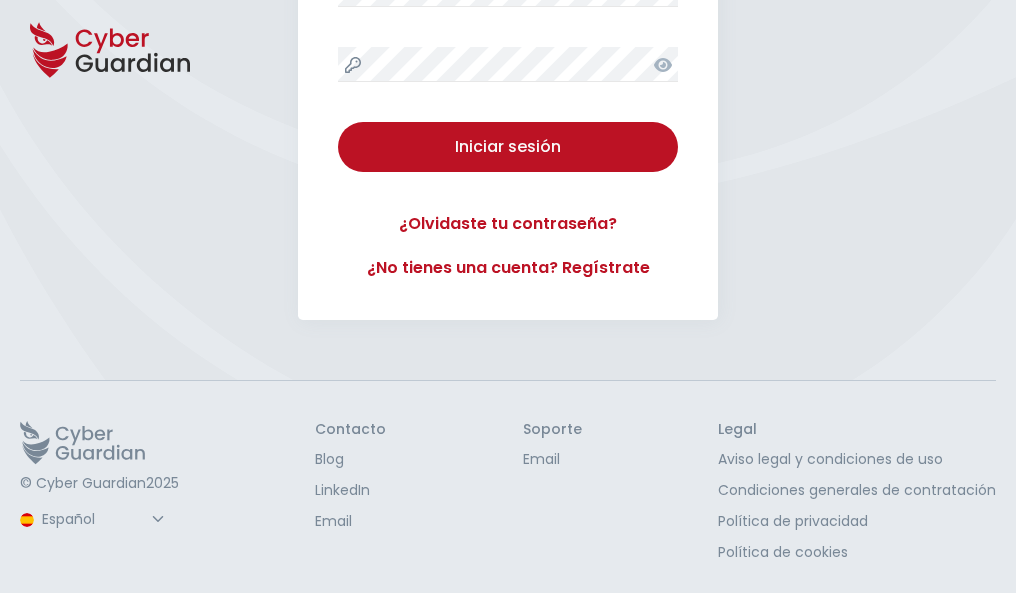 type 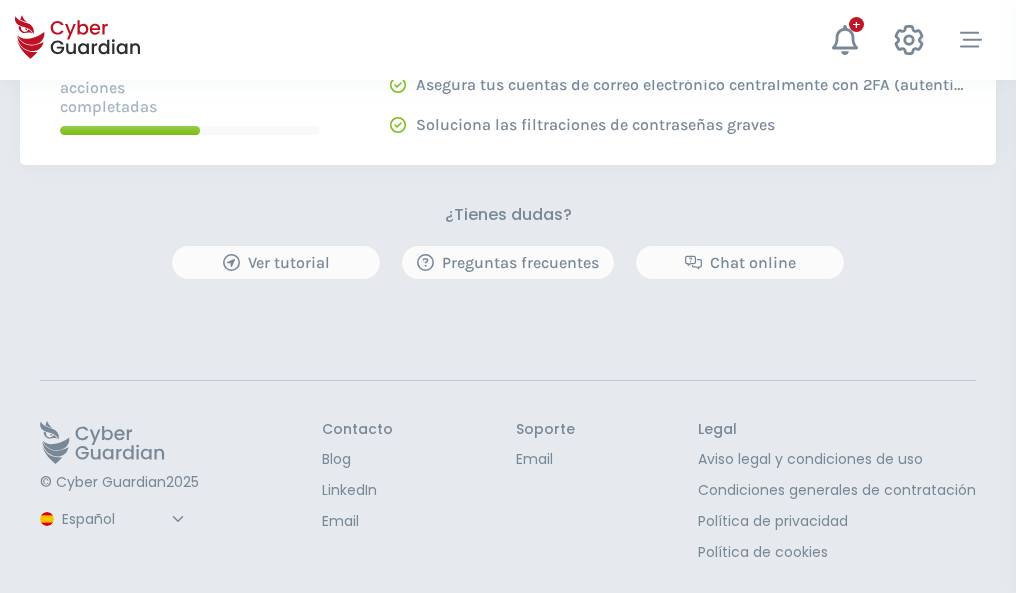 scroll, scrollTop: 0, scrollLeft: 0, axis: both 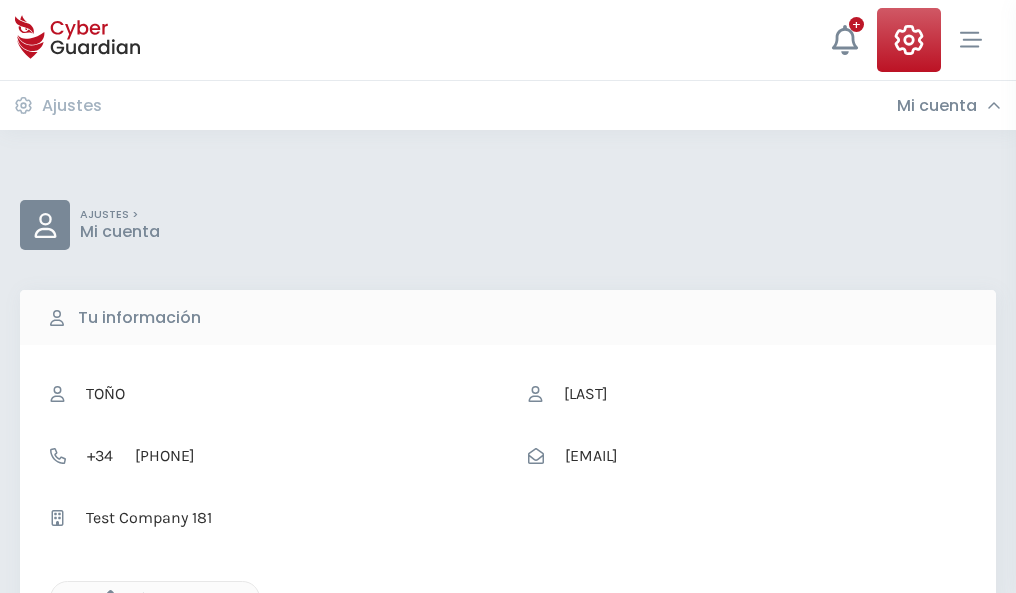 click 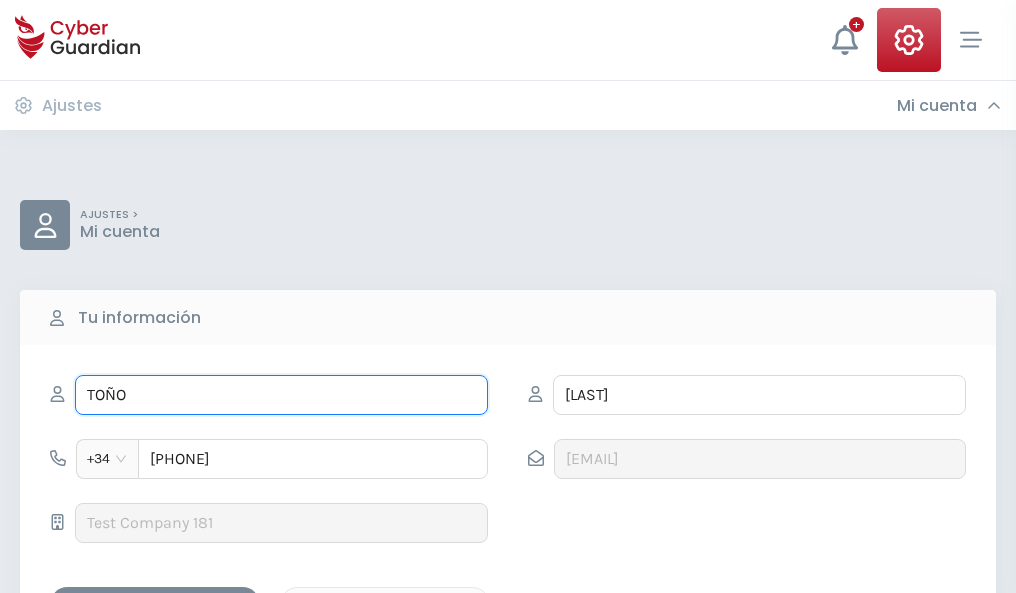 click on "TOÑO" at bounding box center (281, 395) 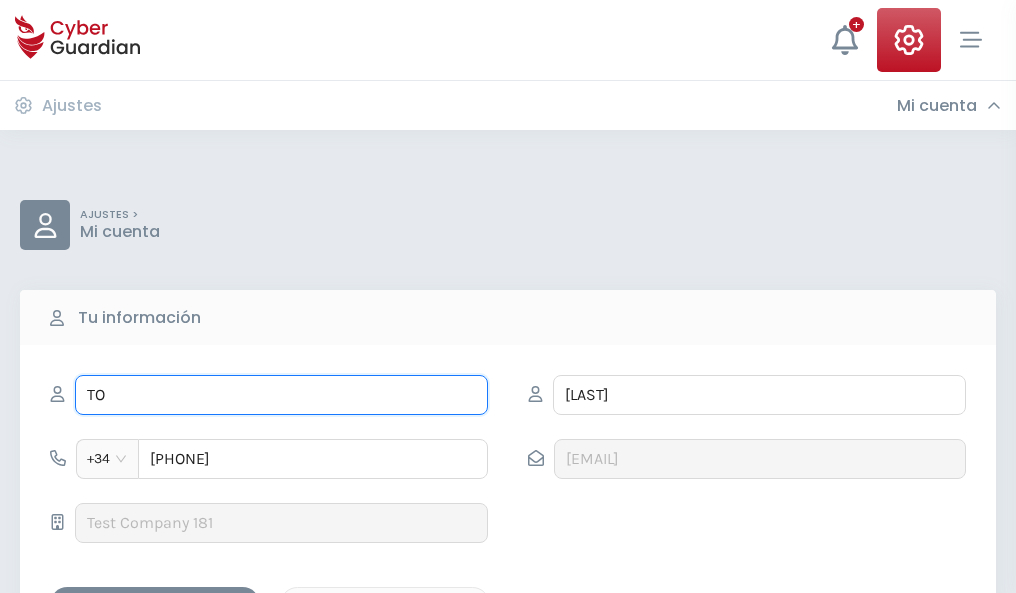 type on "T" 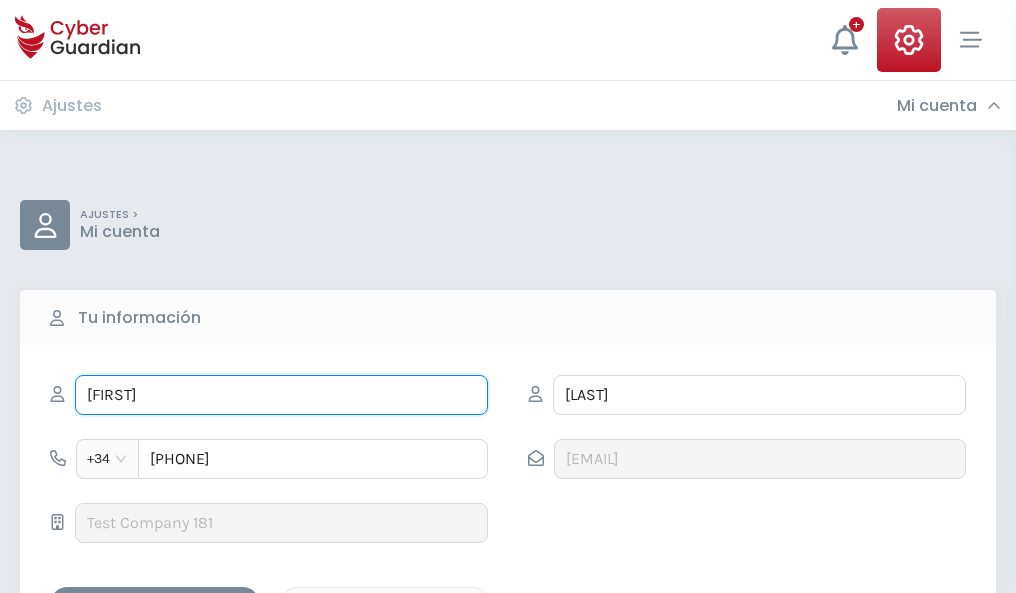type on "Donato" 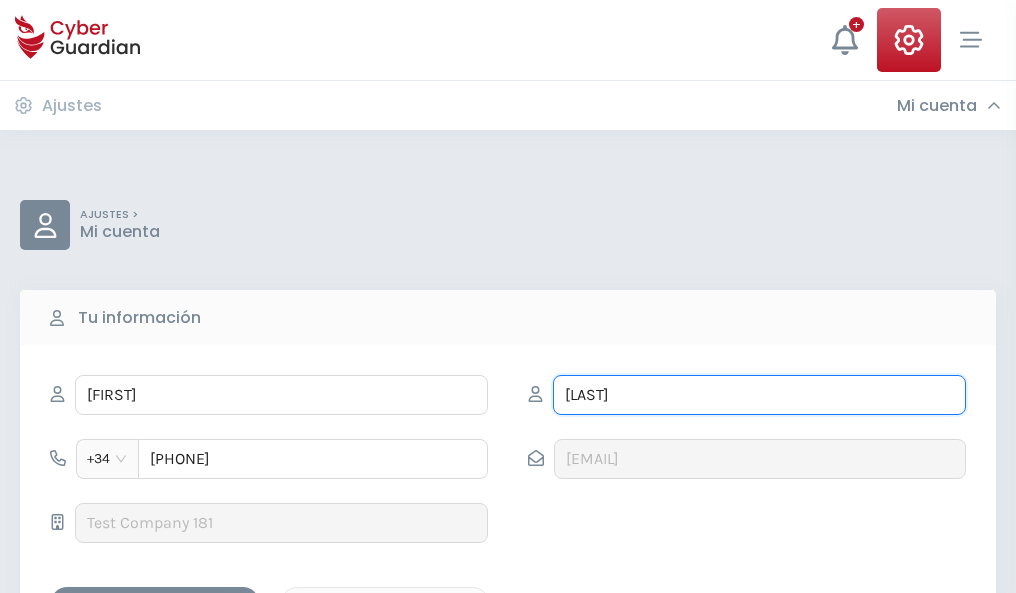 click on "LOZANO" at bounding box center (759, 395) 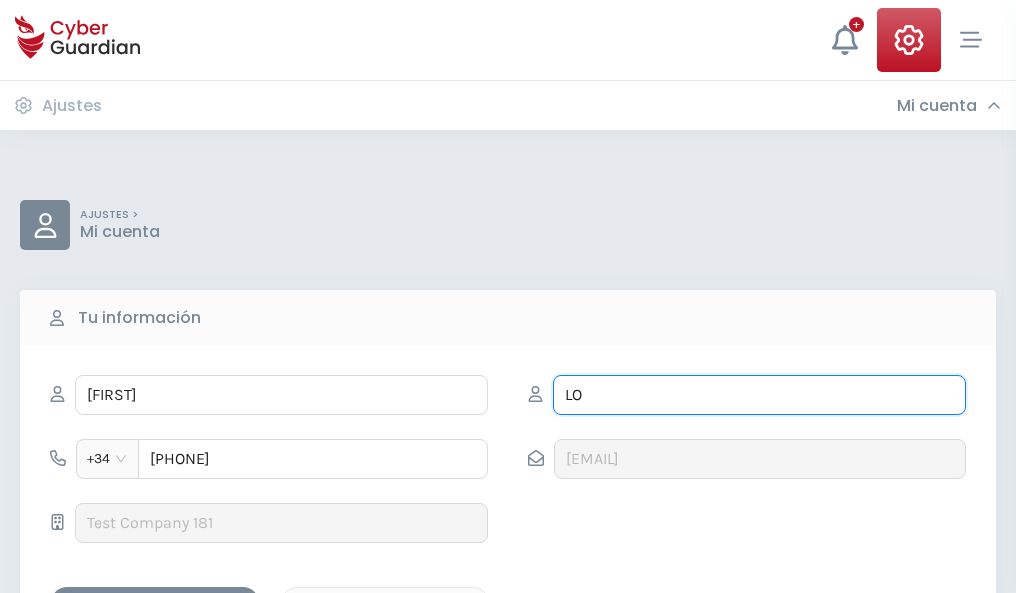 type on "L" 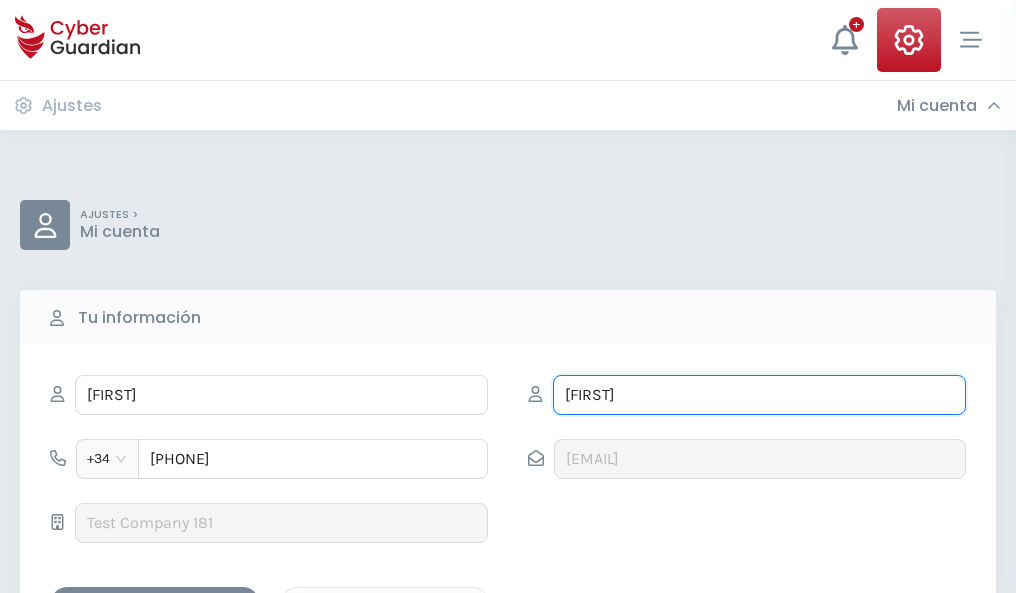 type on "Acedo" 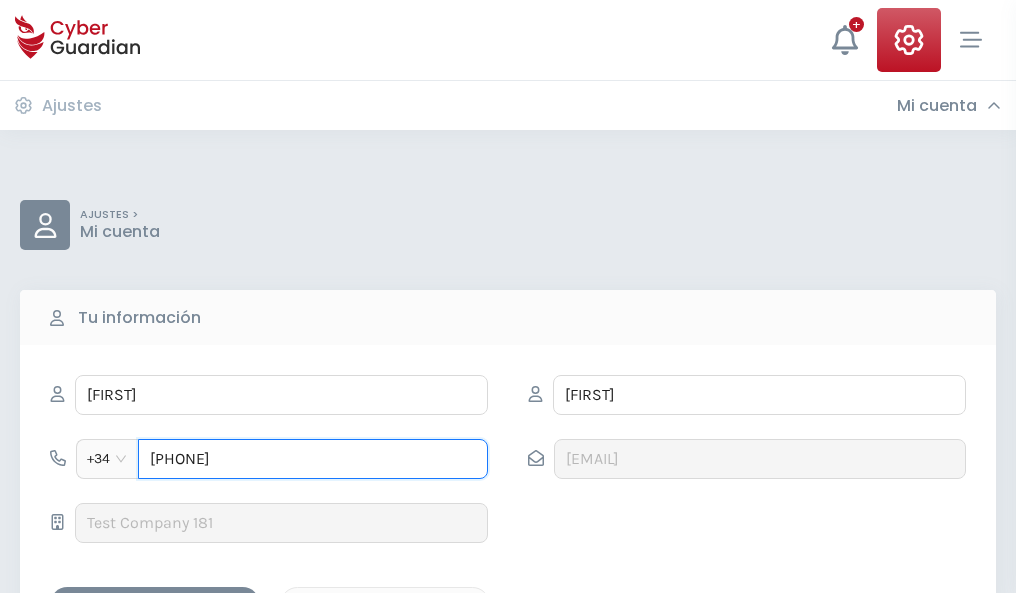 click on "984513515" at bounding box center [313, 459] 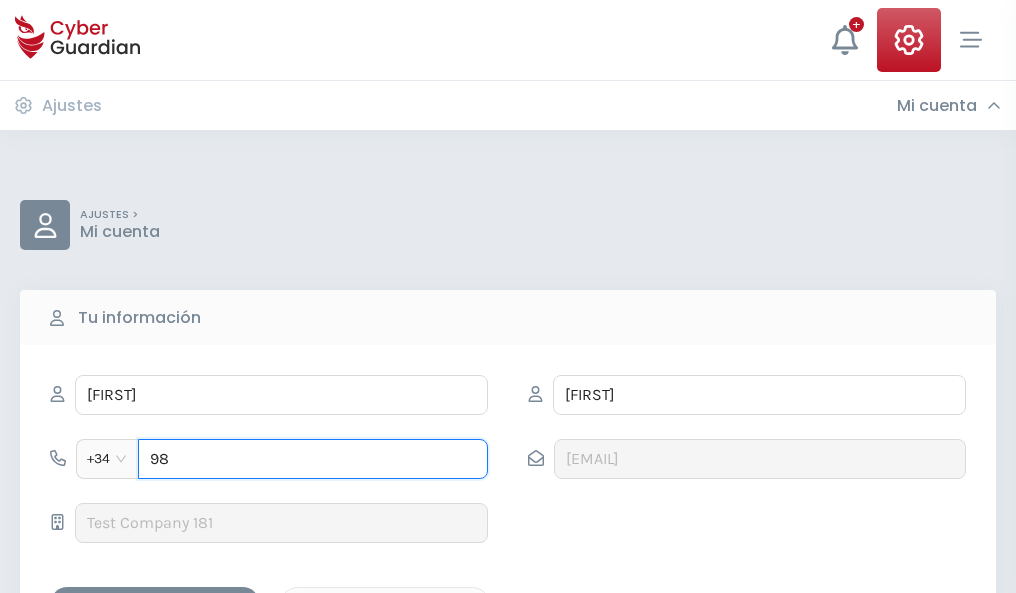 type on "9" 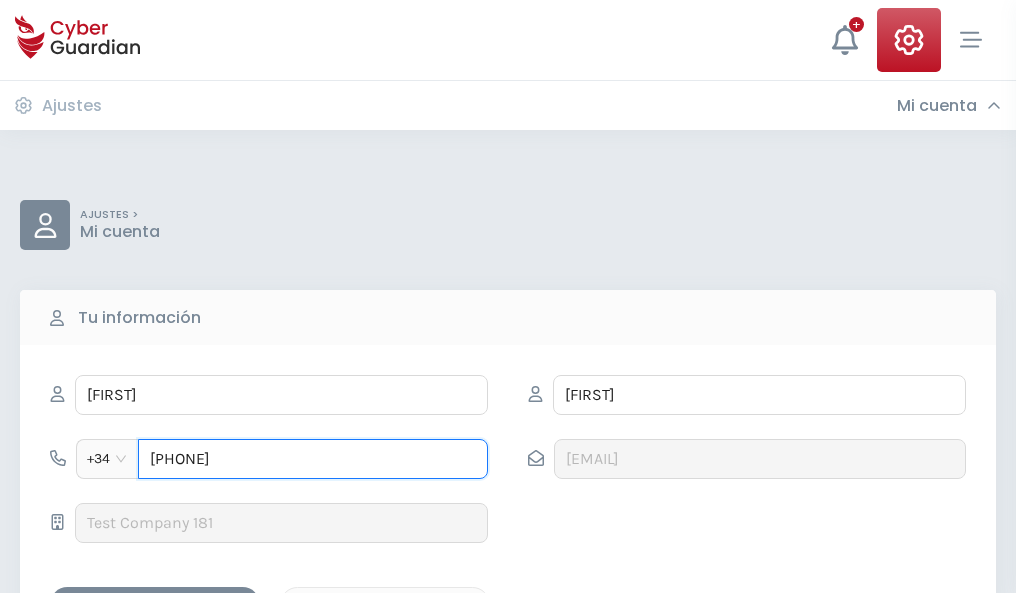 type on "977068504" 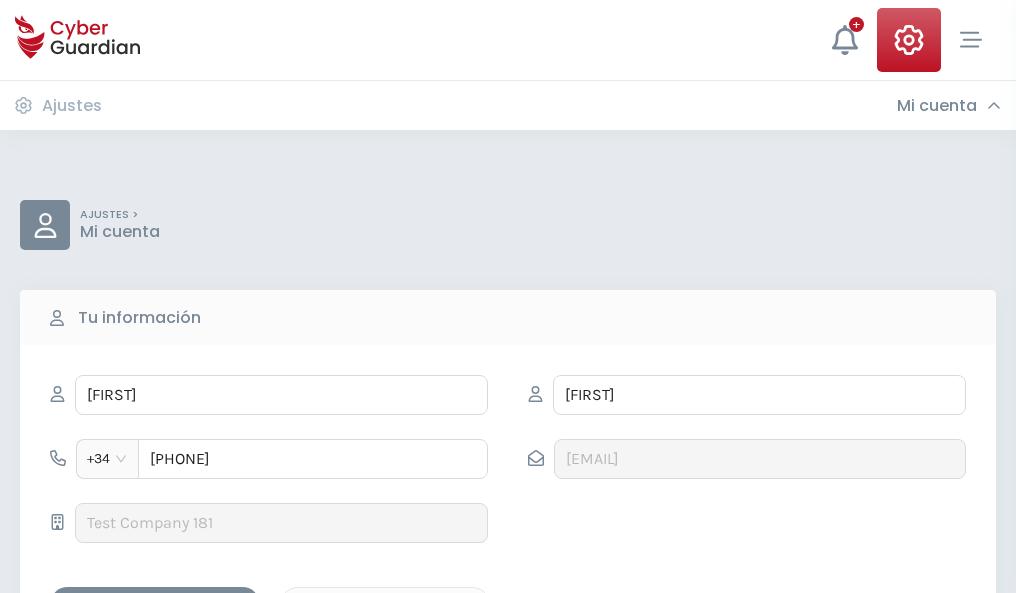 click on "Guardar cambios" at bounding box center [155, 604] 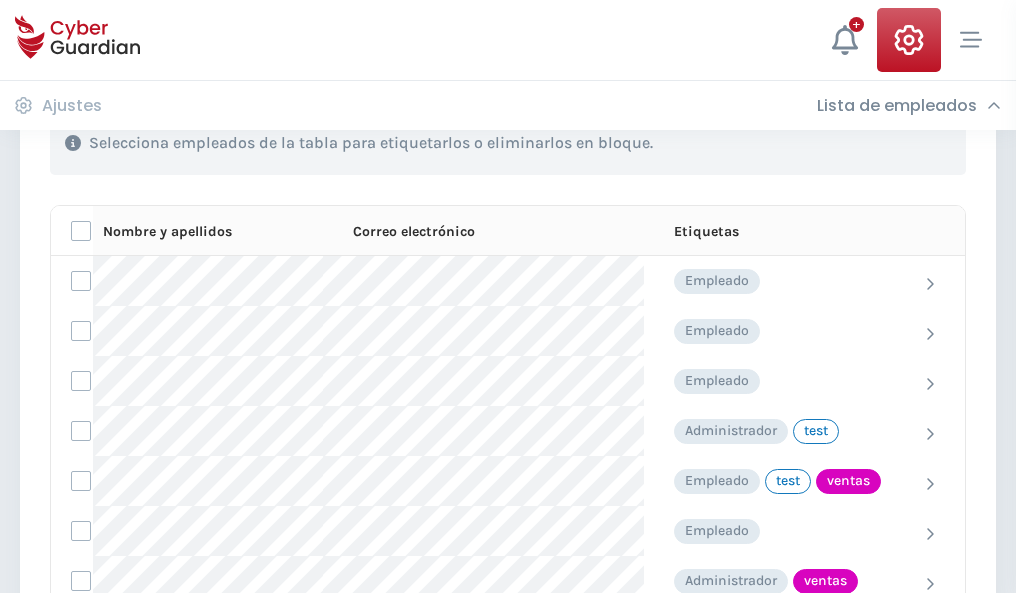 scroll, scrollTop: 906, scrollLeft: 0, axis: vertical 